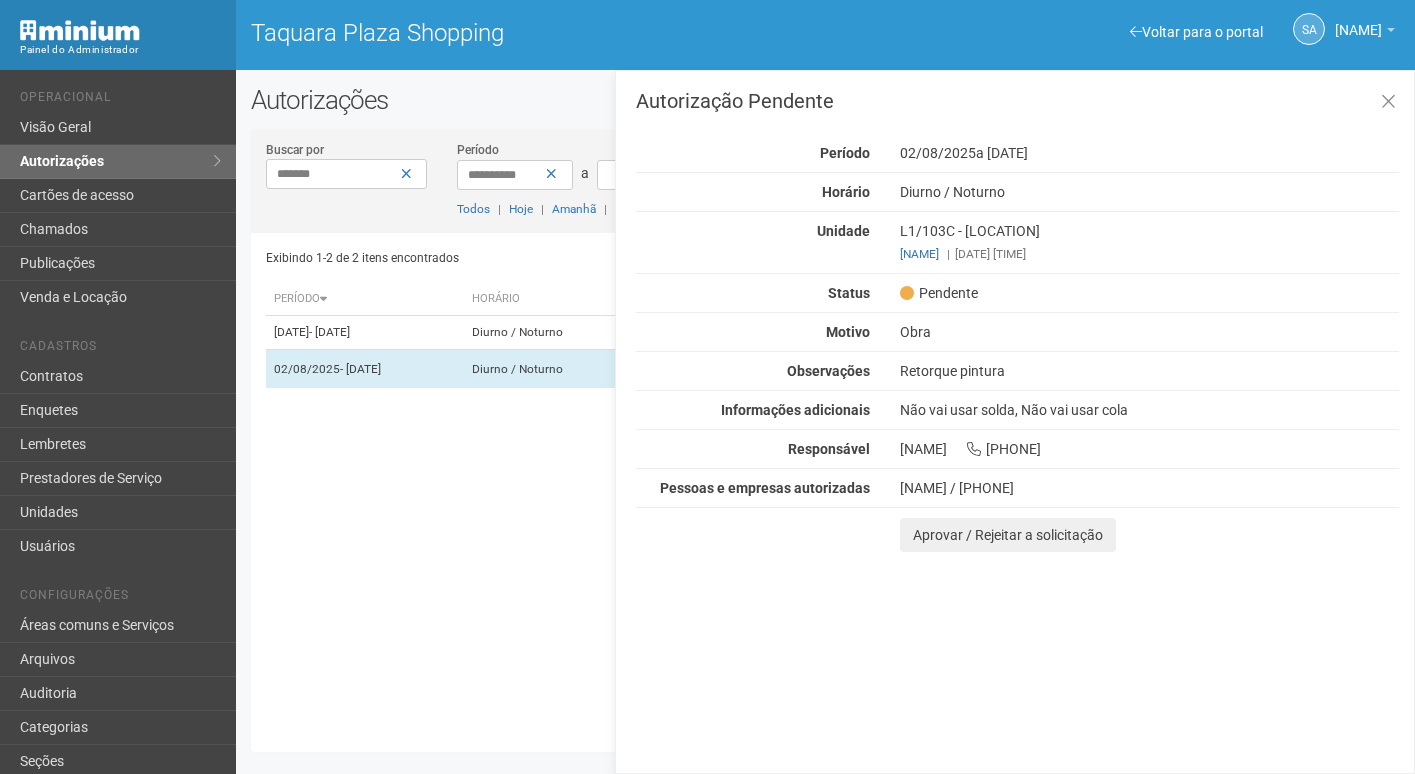 scroll, scrollTop: 0, scrollLeft: 0, axis: both 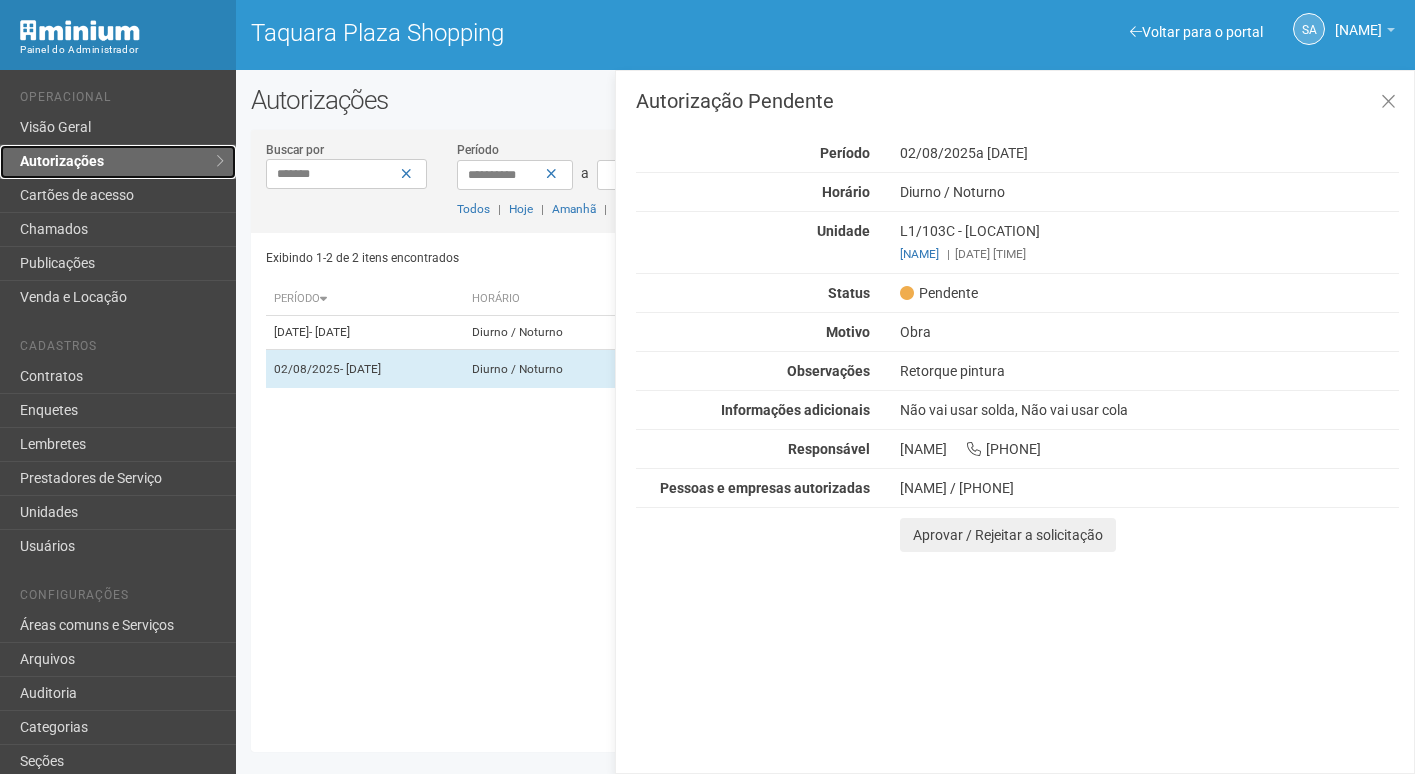 click on "Autorizações" at bounding box center (118, 162) 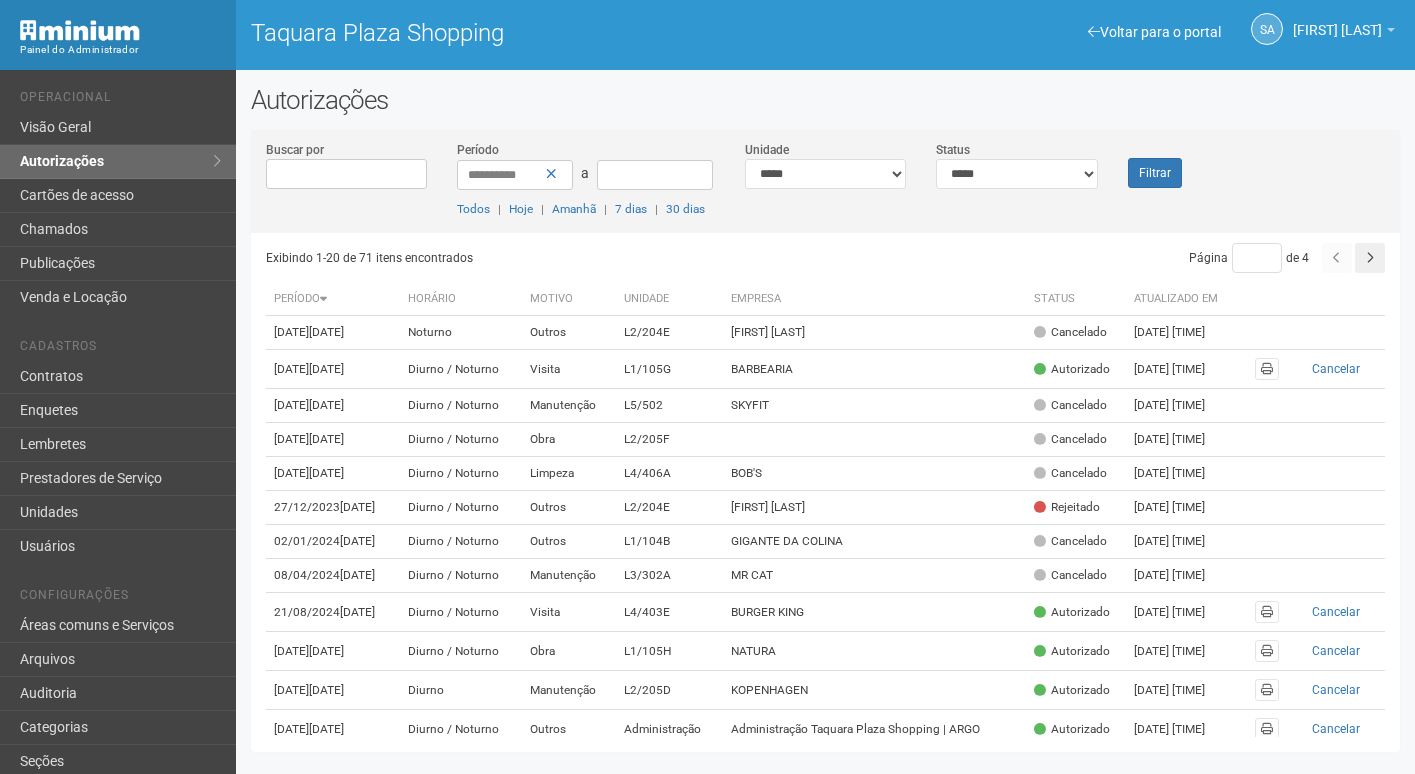 scroll, scrollTop: 0, scrollLeft: 0, axis: both 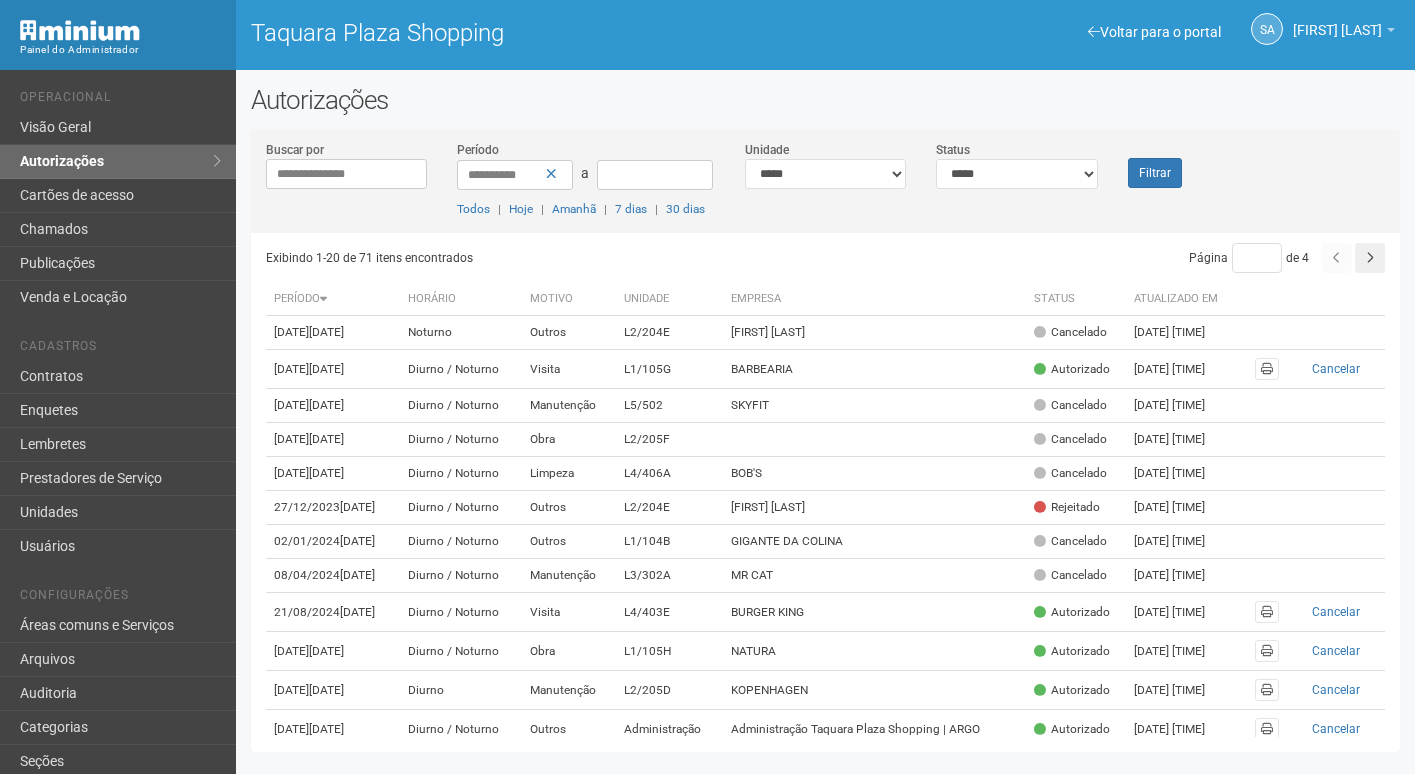 type on "**********" 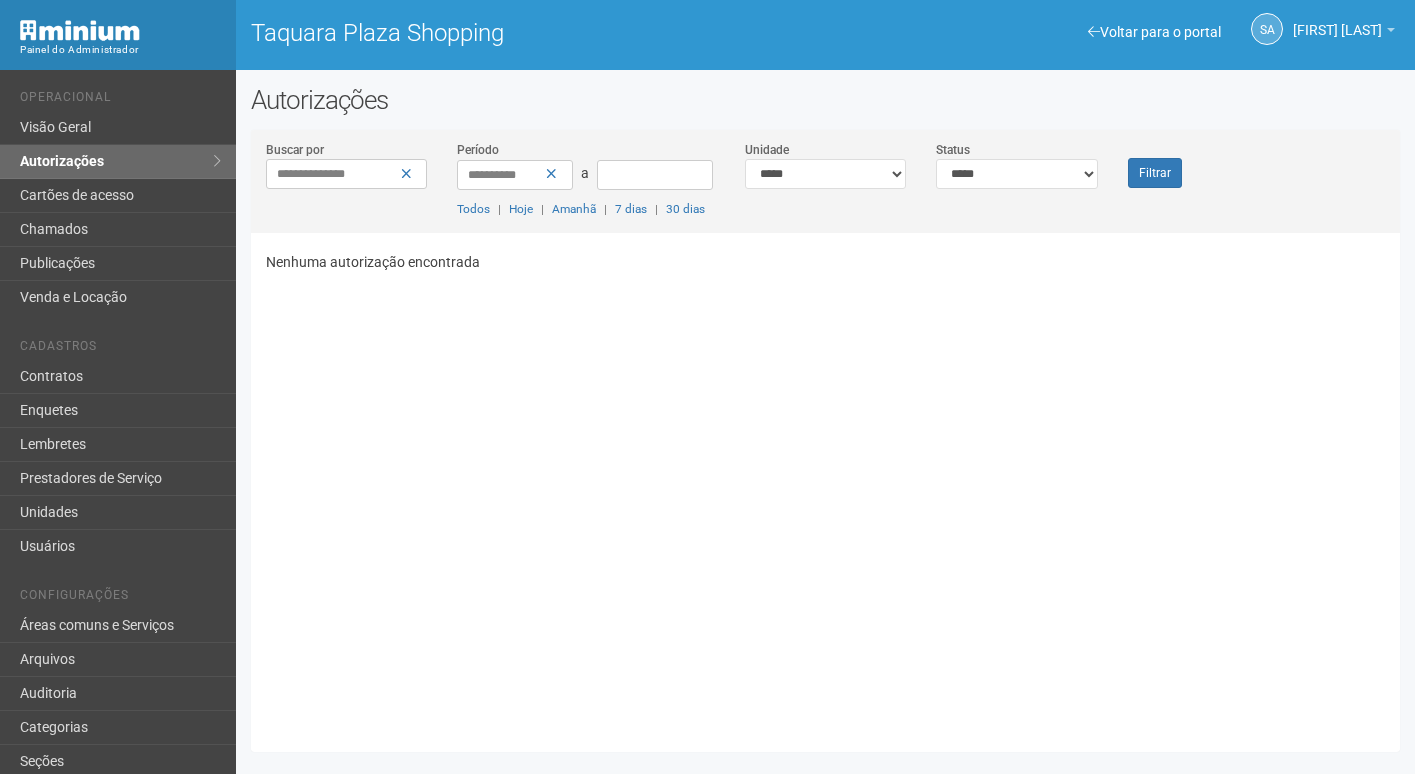 scroll, scrollTop: 0, scrollLeft: 0, axis: both 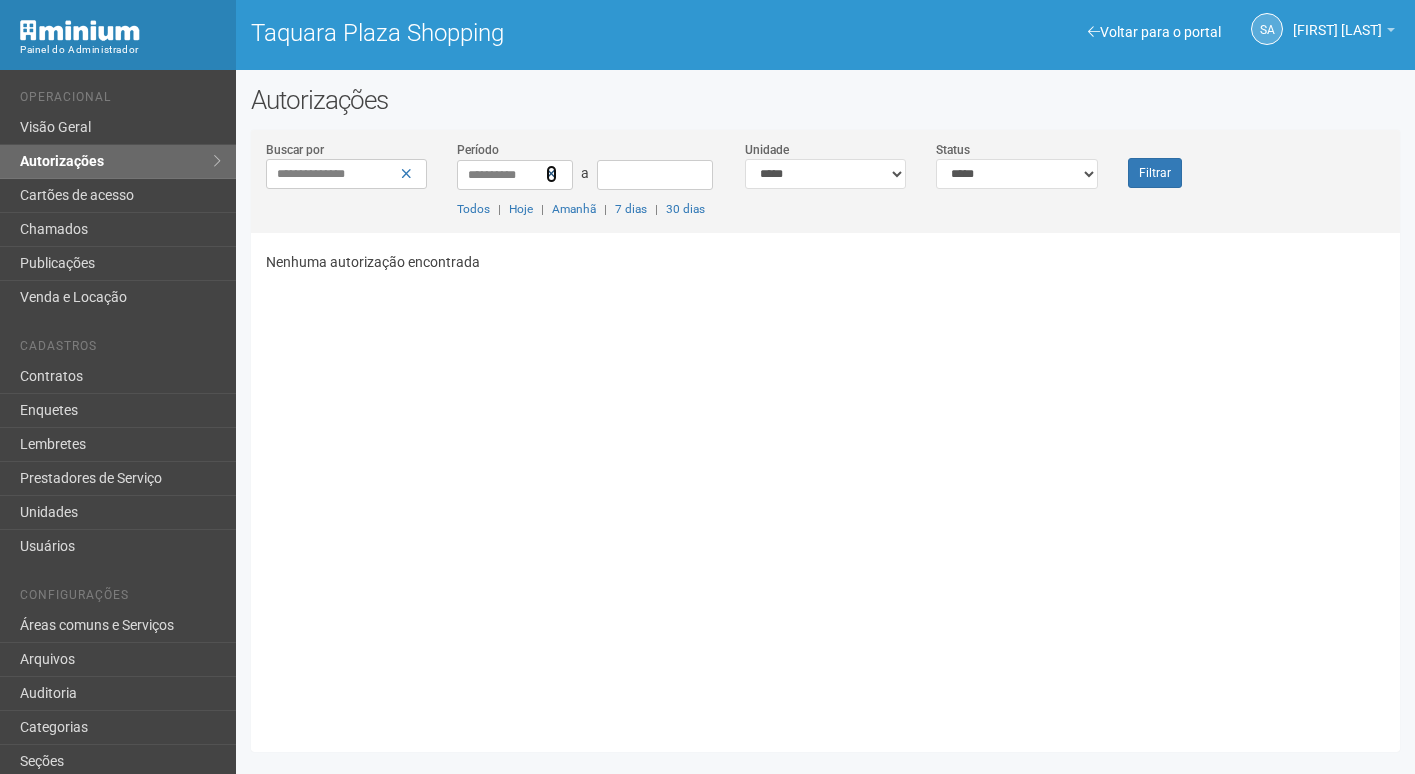 click at bounding box center (551, 174) 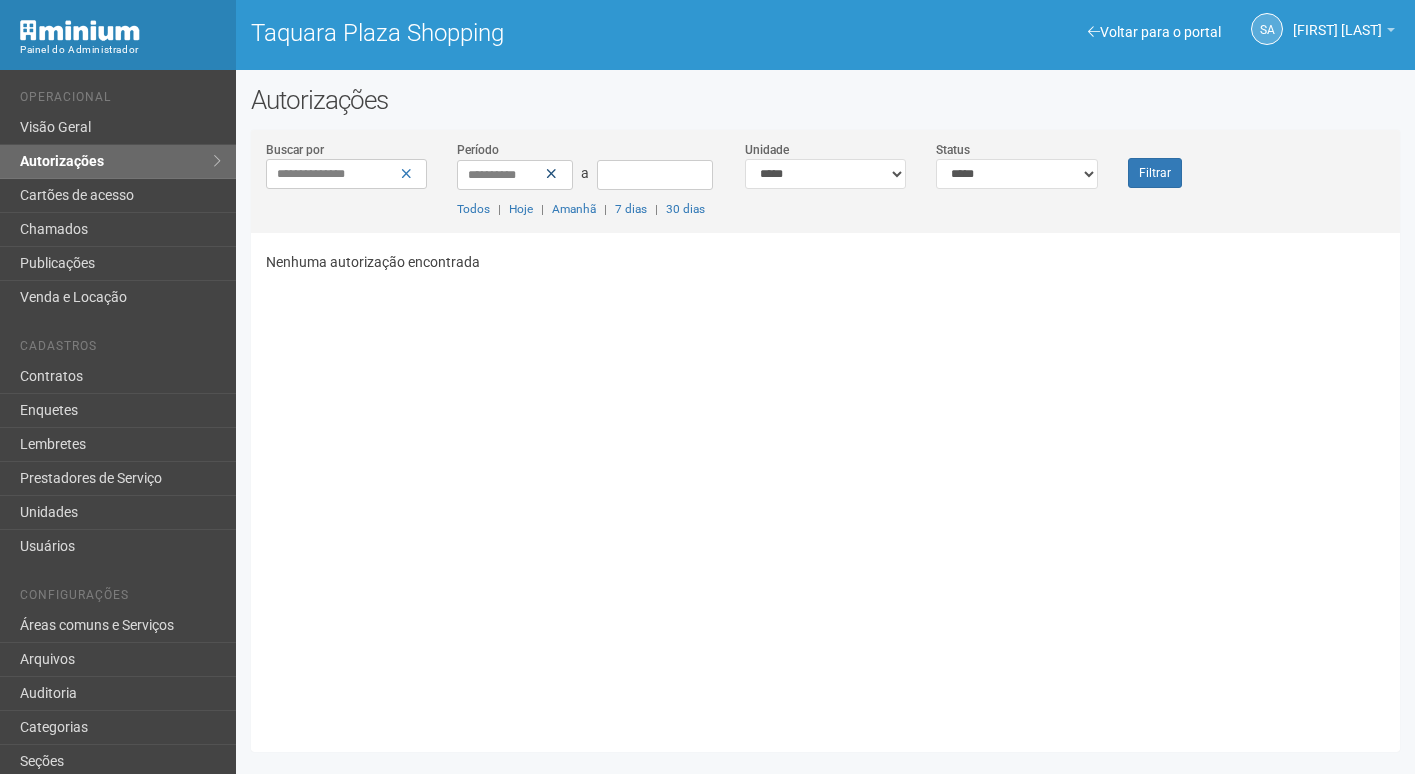 type 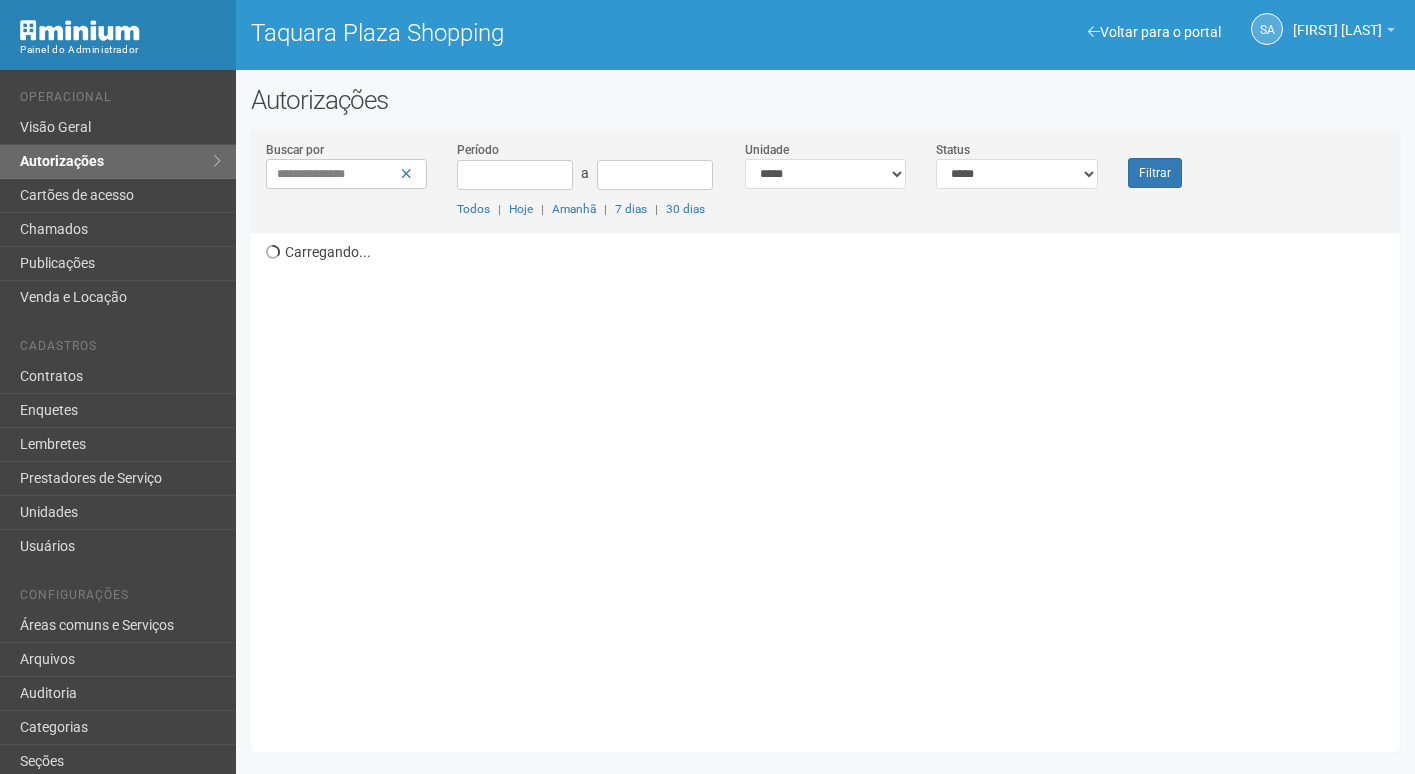 scroll, scrollTop: 0, scrollLeft: 0, axis: both 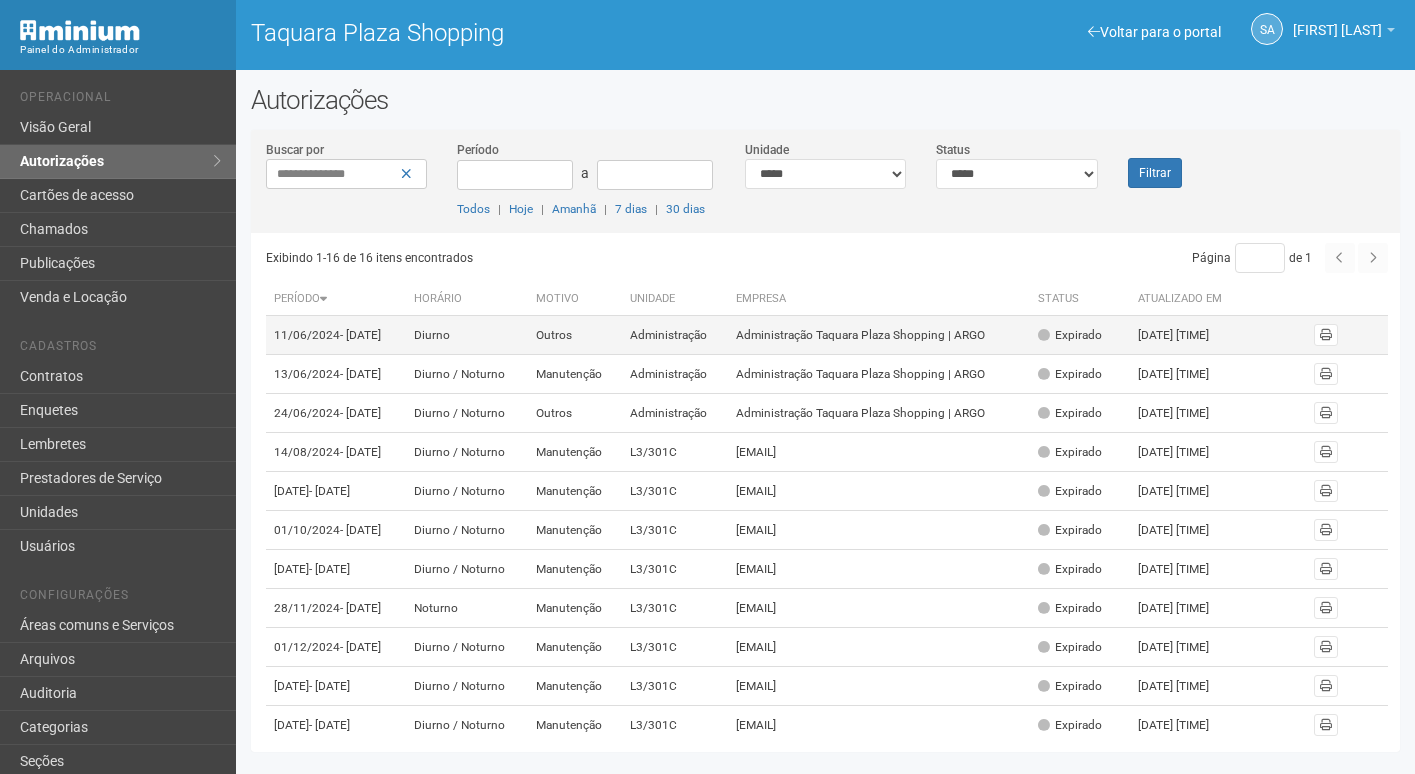 click on "Outros" at bounding box center [574, 335] 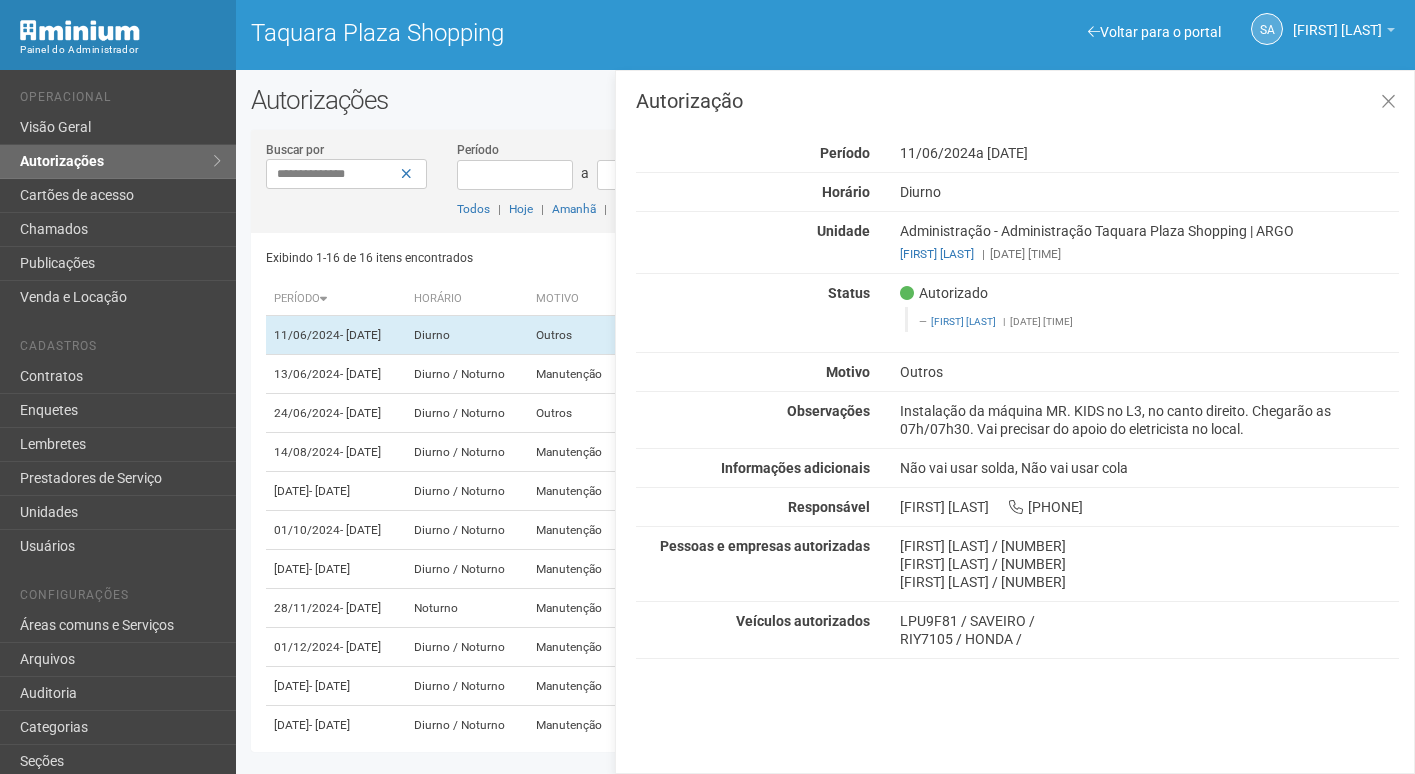click on "Exibindo 1-16 de 16 itens encontrados" at bounding box center (547, 258) 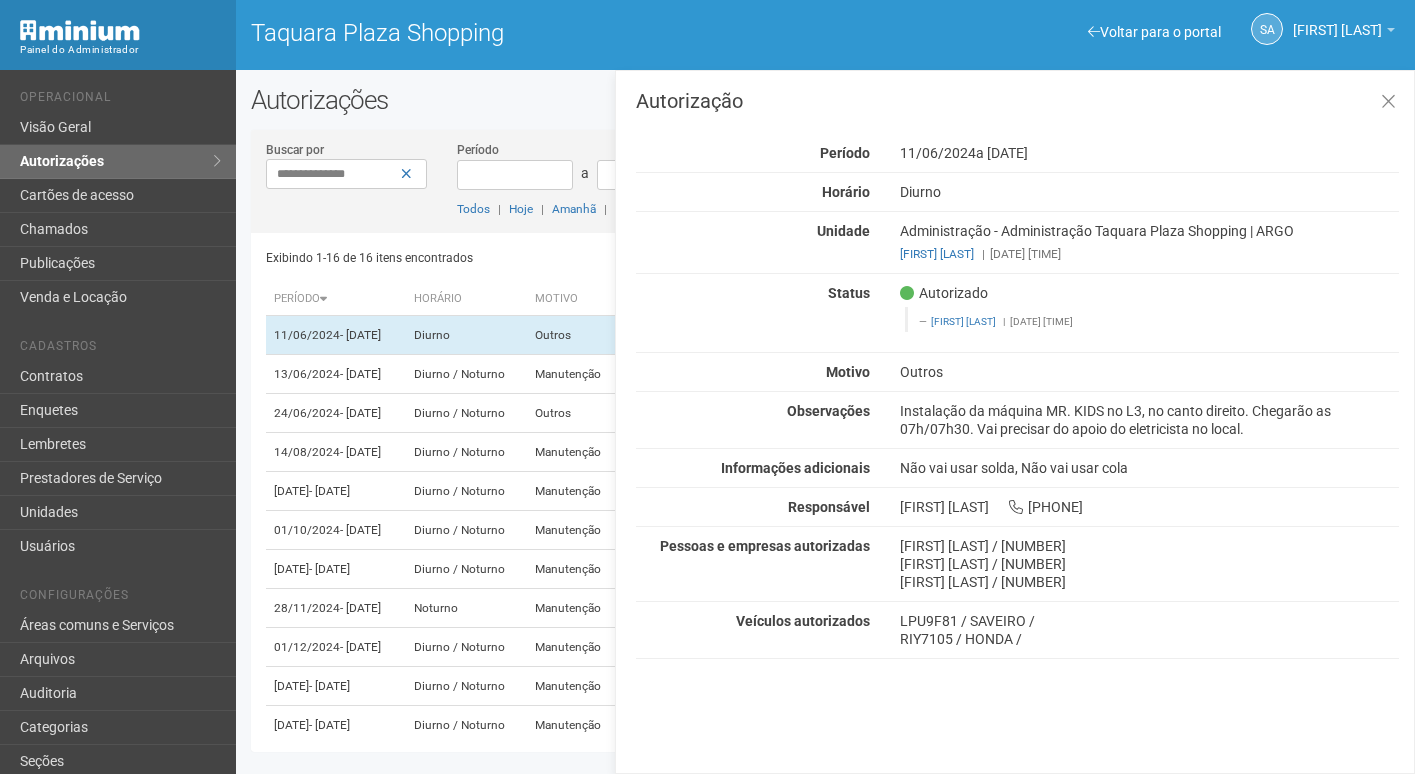 click on "Autorização" at bounding box center (1017, 101) 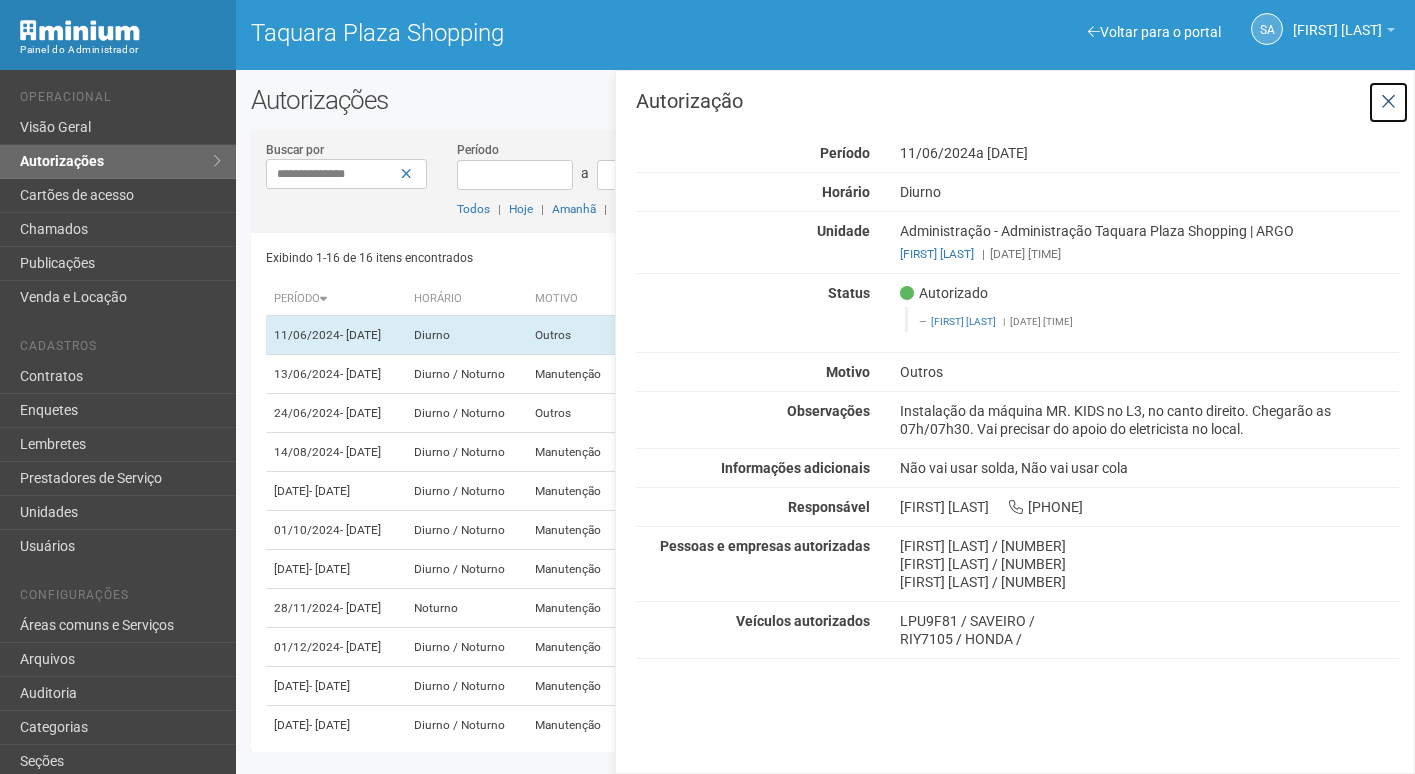 click at bounding box center (1388, 102) 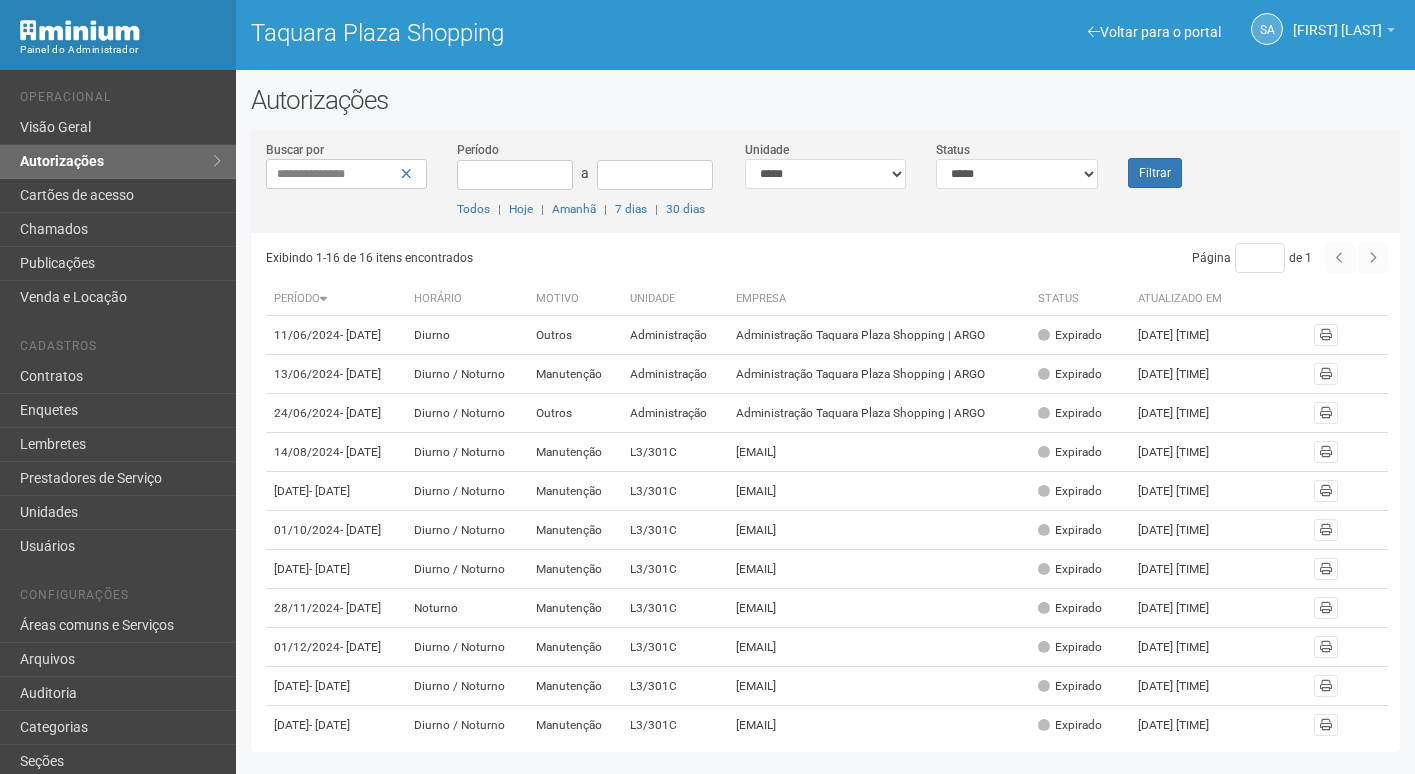click on "Atualizado em" at bounding box center [1185, 299] 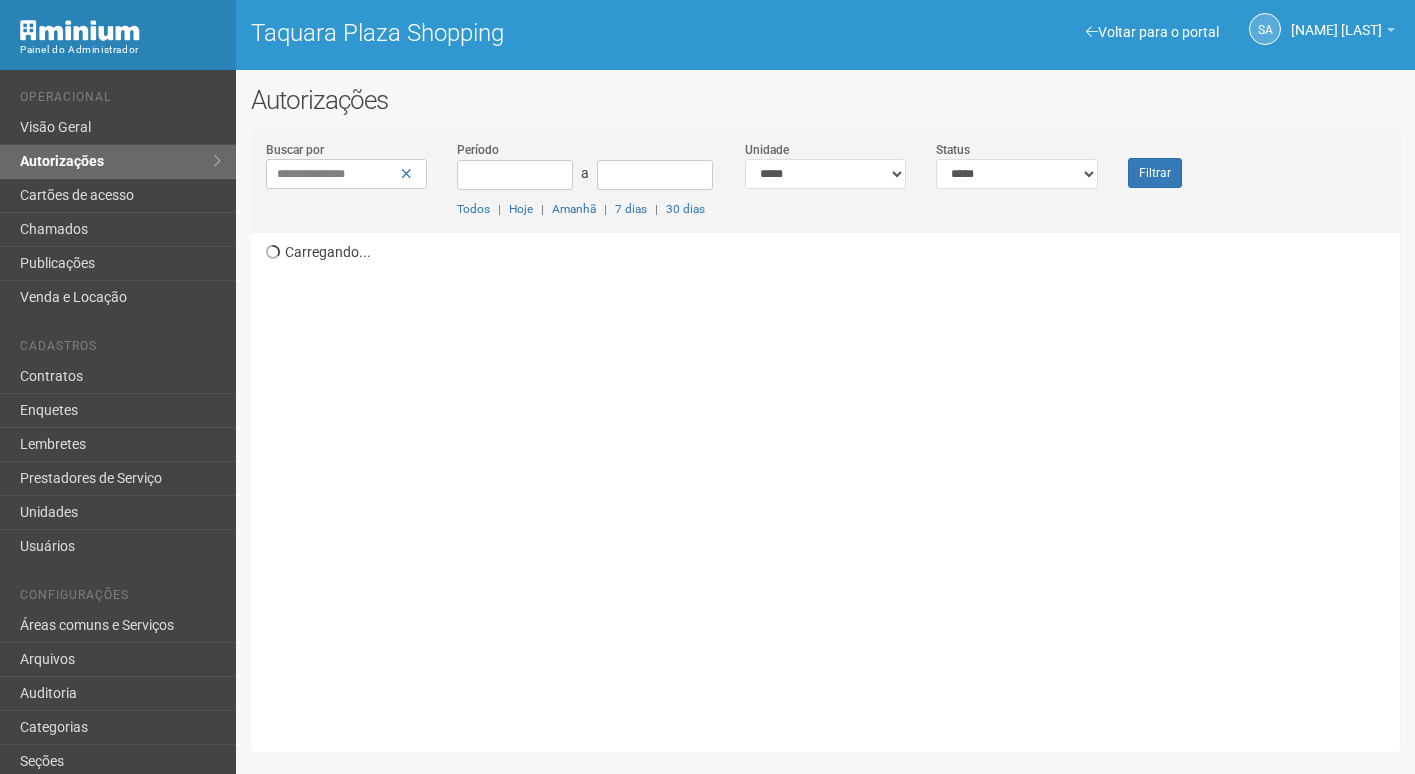 scroll, scrollTop: 0, scrollLeft: 0, axis: both 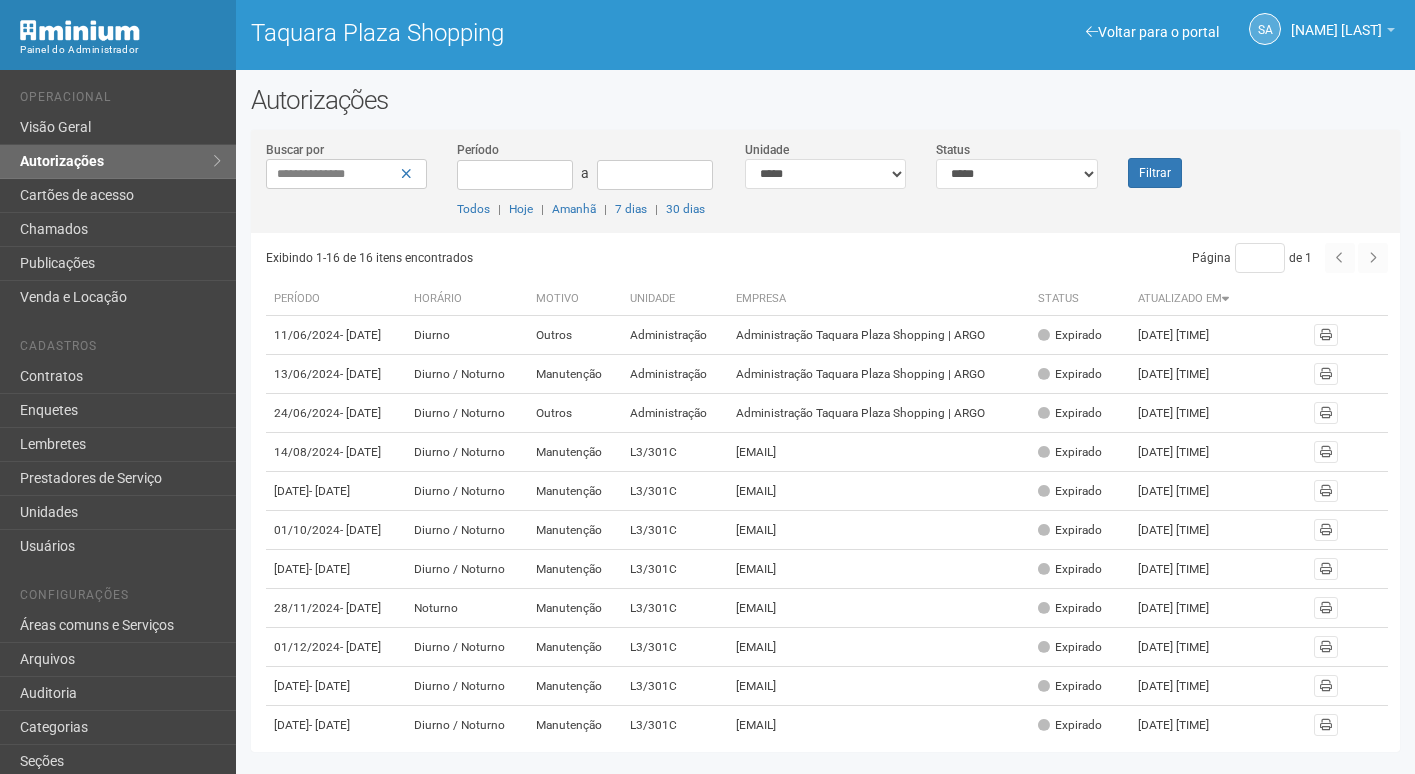 click on "Atualizado em" at bounding box center [1185, 299] 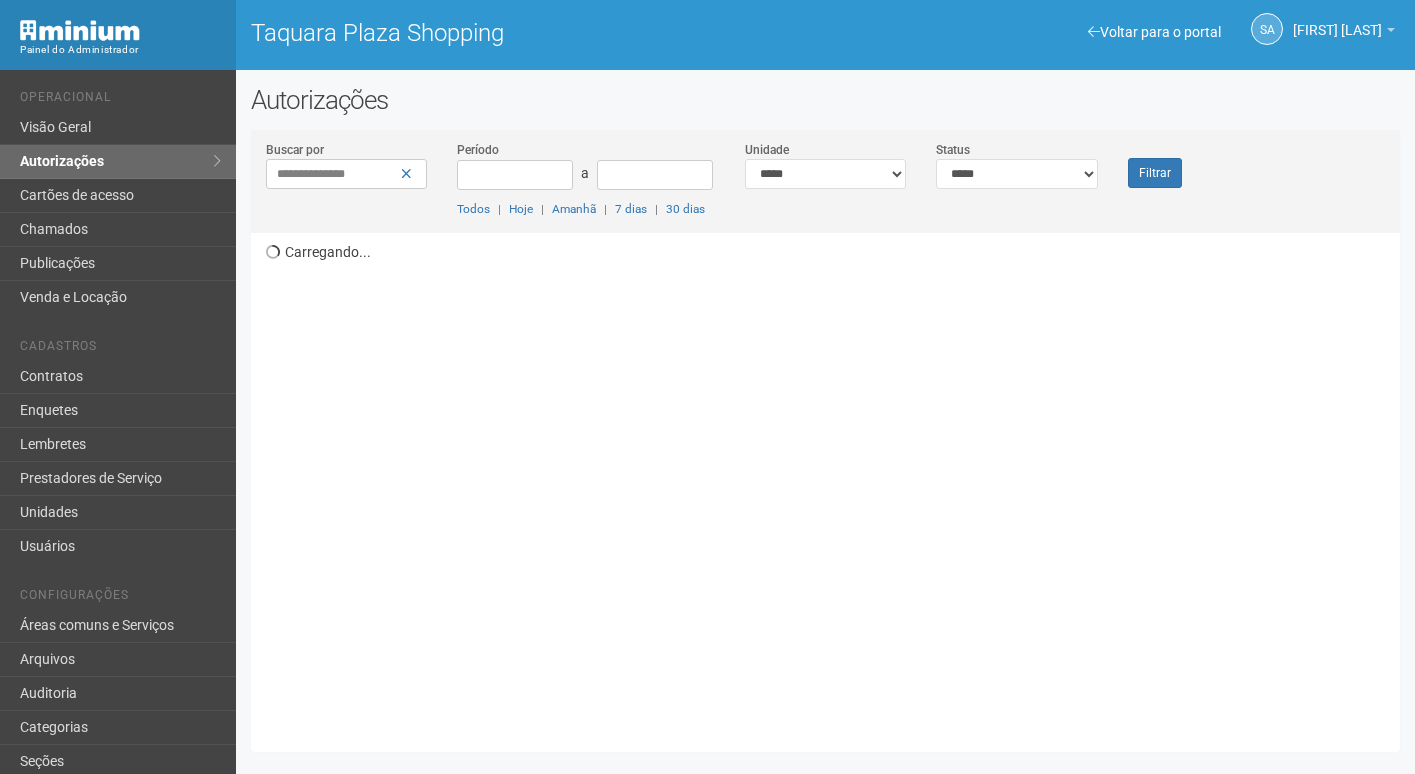 scroll, scrollTop: 0, scrollLeft: 0, axis: both 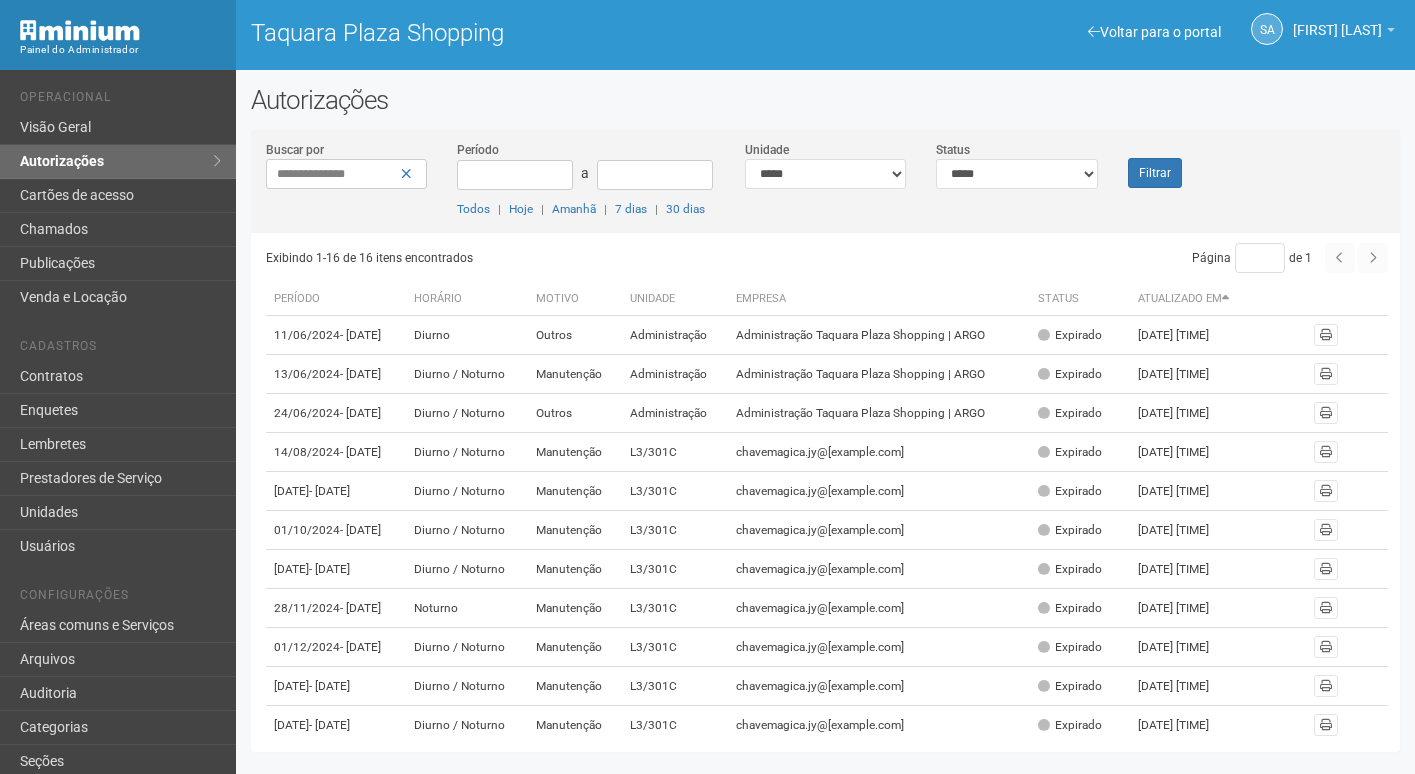 drag, startPoint x: 1151, startPoint y: 320, endPoint x: 1114, endPoint y: 266, distance: 65.459915 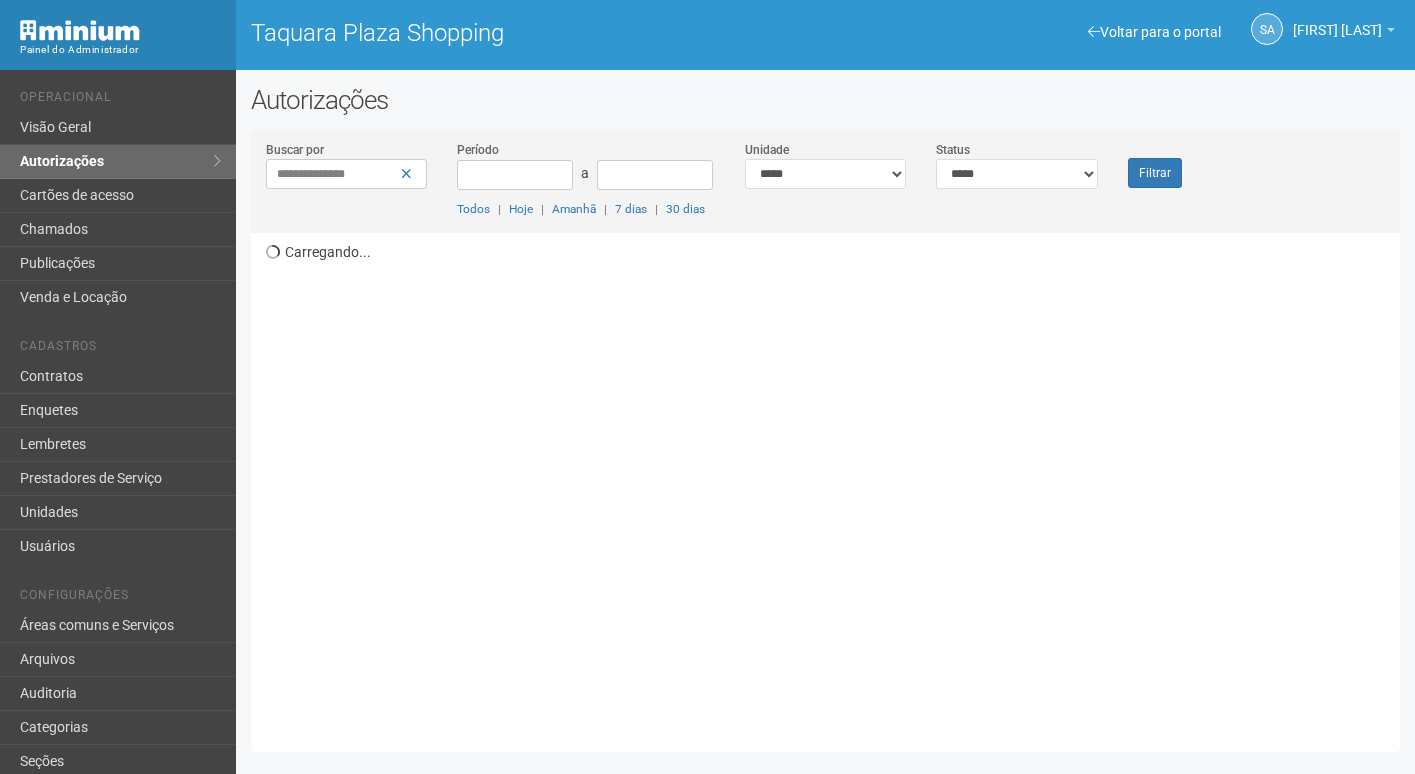 scroll, scrollTop: 0, scrollLeft: 0, axis: both 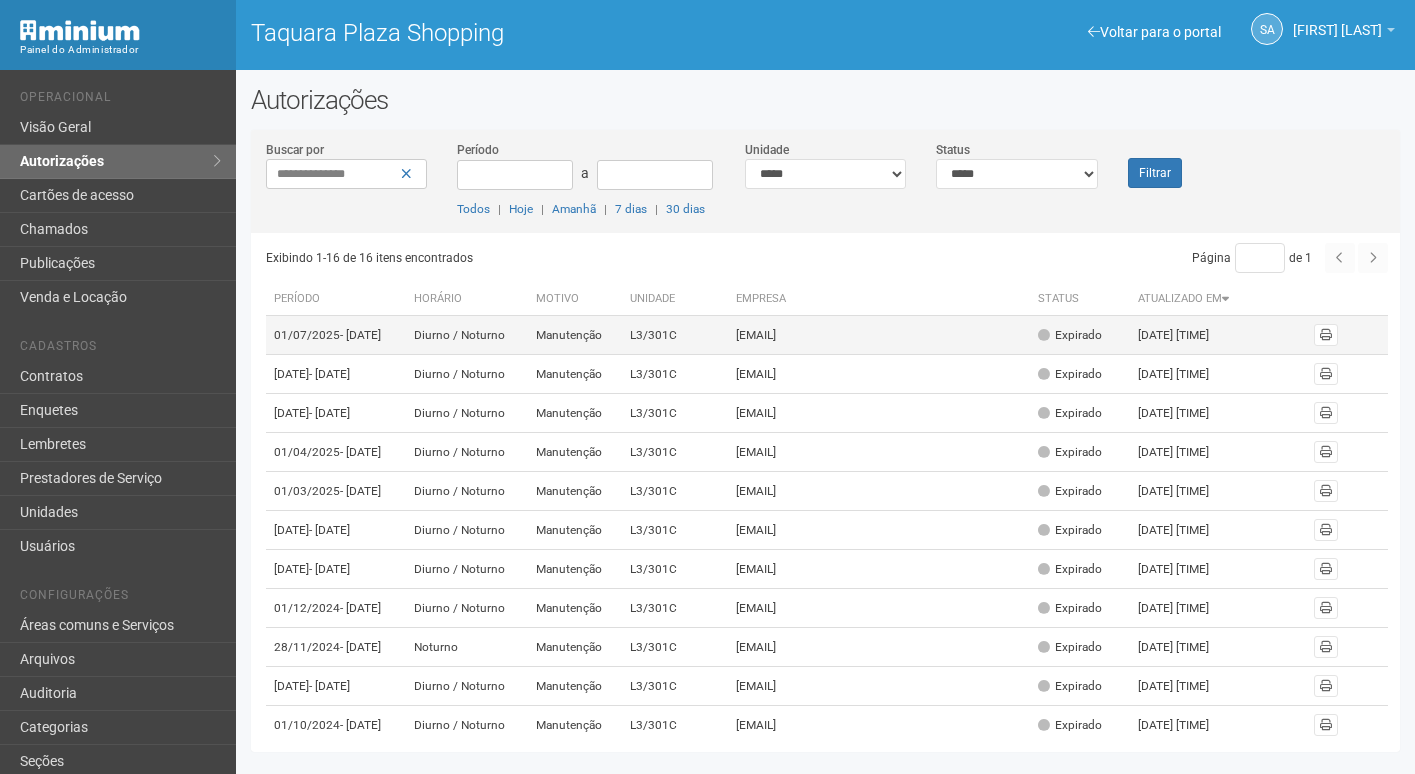 click on "[DATE] [TIME]" at bounding box center (1185, 335) 